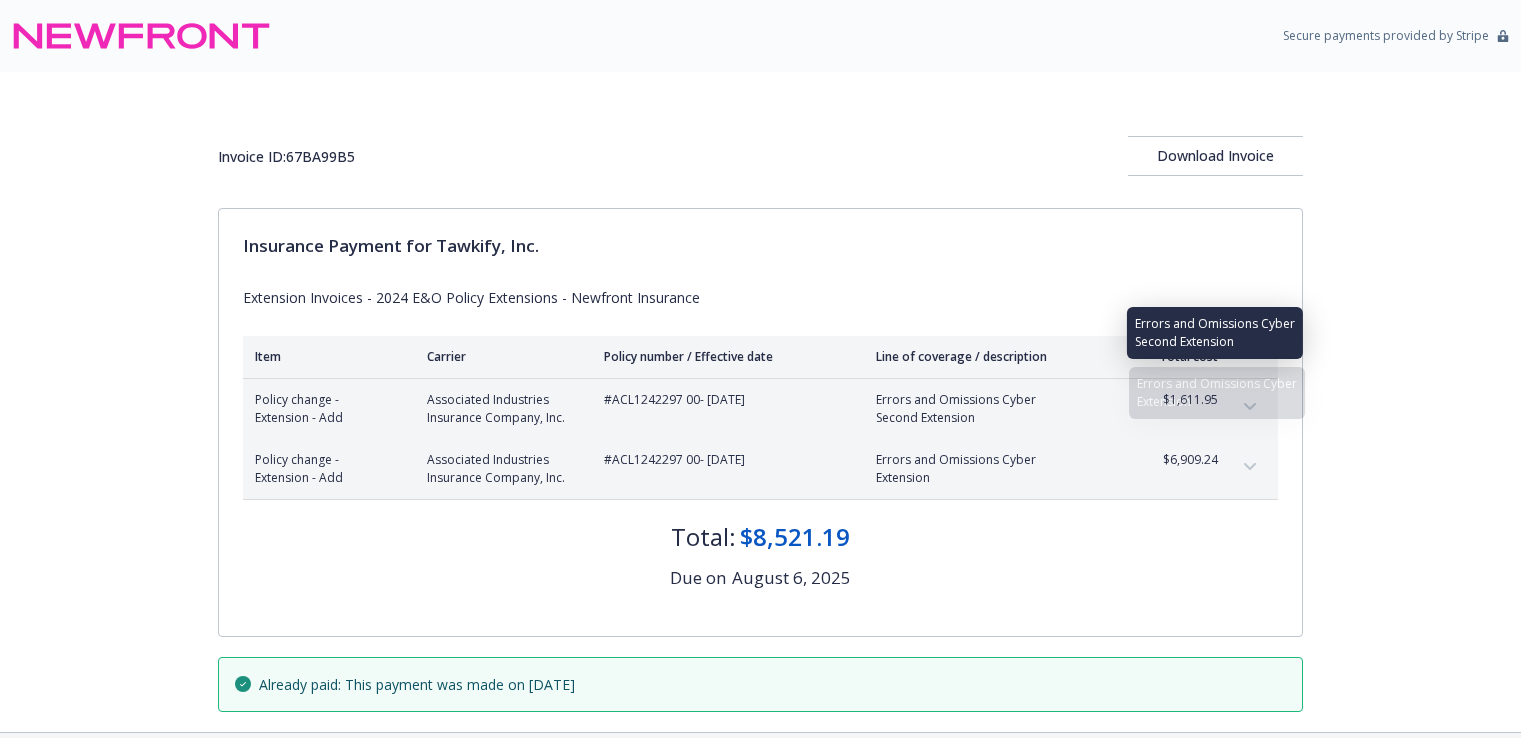 scroll, scrollTop: 78, scrollLeft: 0, axis: vertical 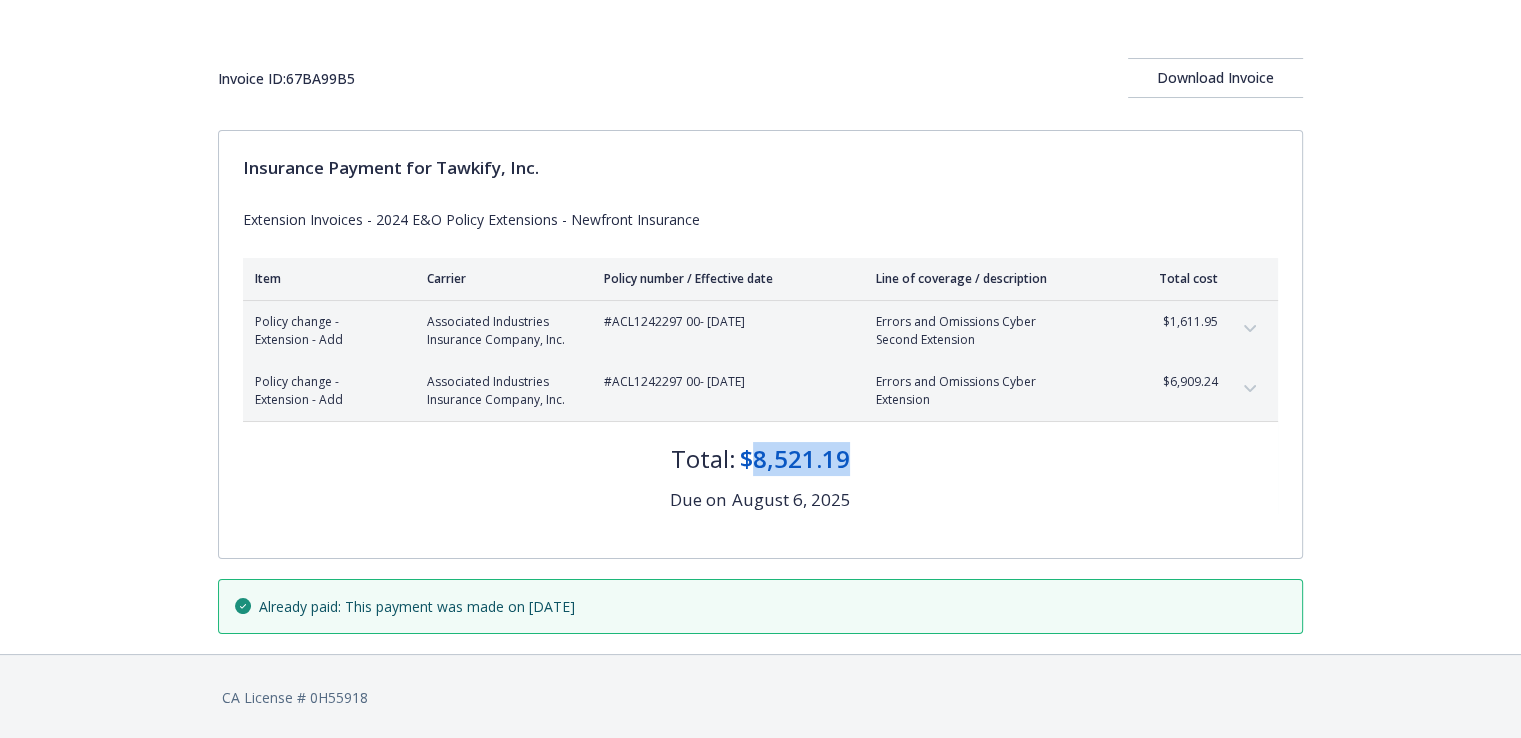 drag, startPoint x: 855, startPoint y: 450, endPoint x: 749, endPoint y: 443, distance: 106.23088 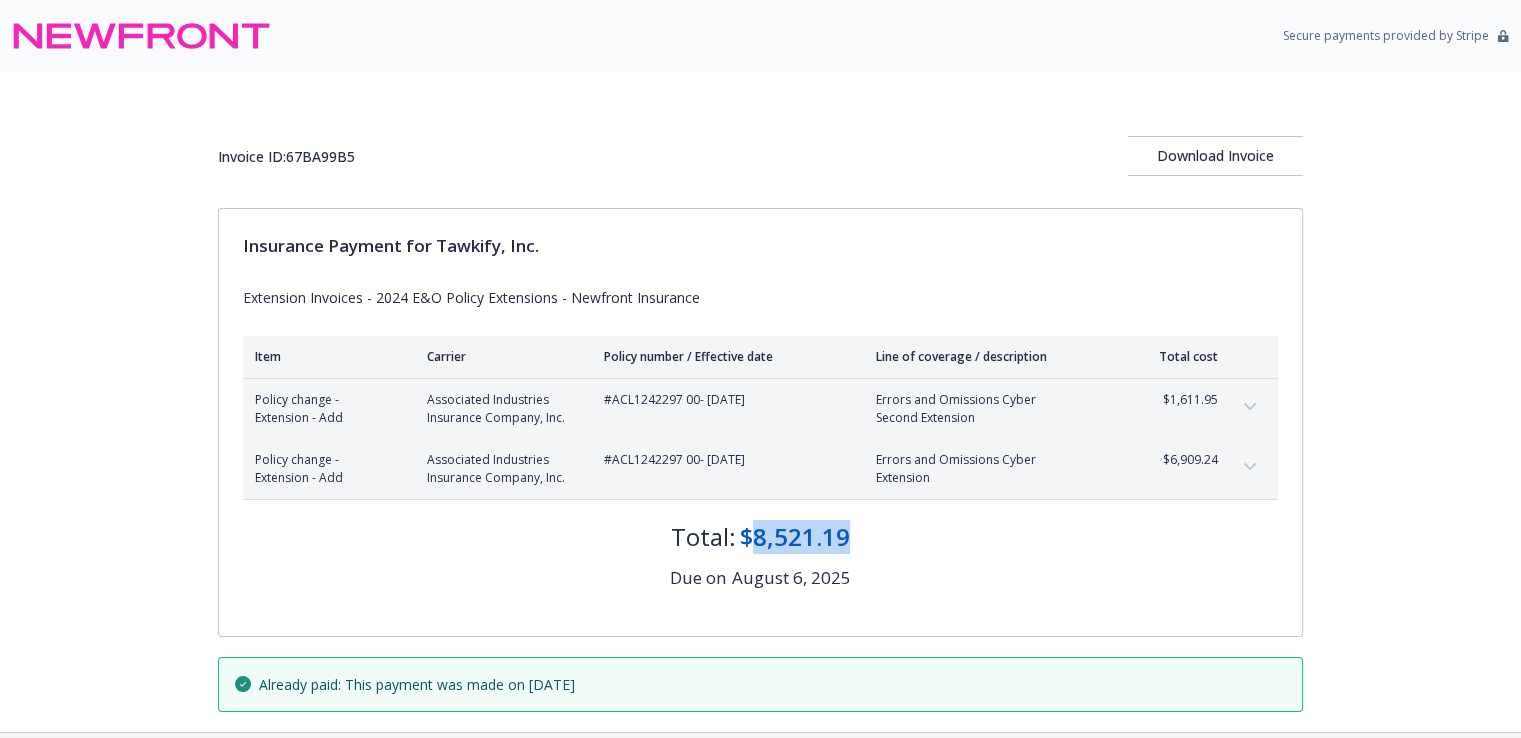 scroll, scrollTop: 0, scrollLeft: 0, axis: both 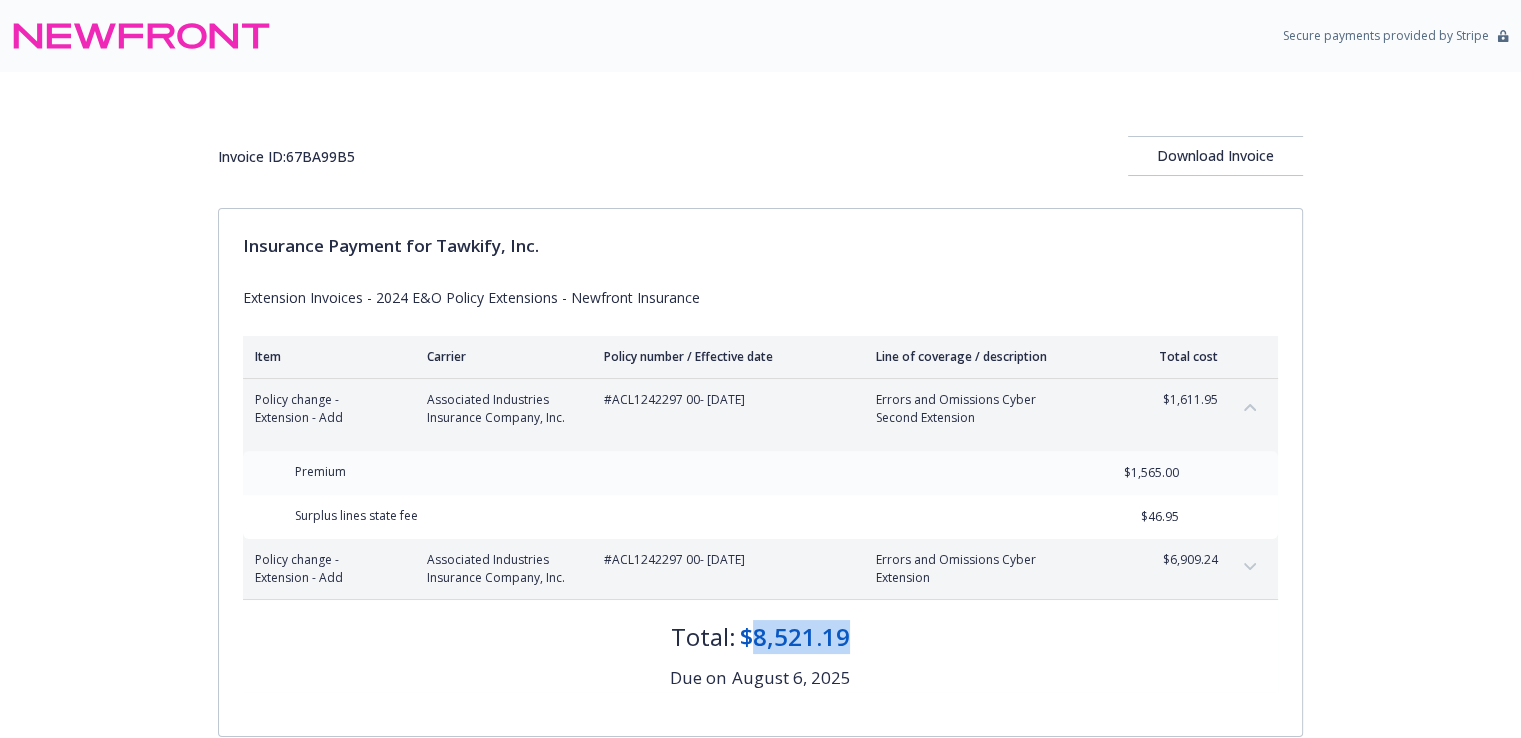 click at bounding box center (1250, 567) 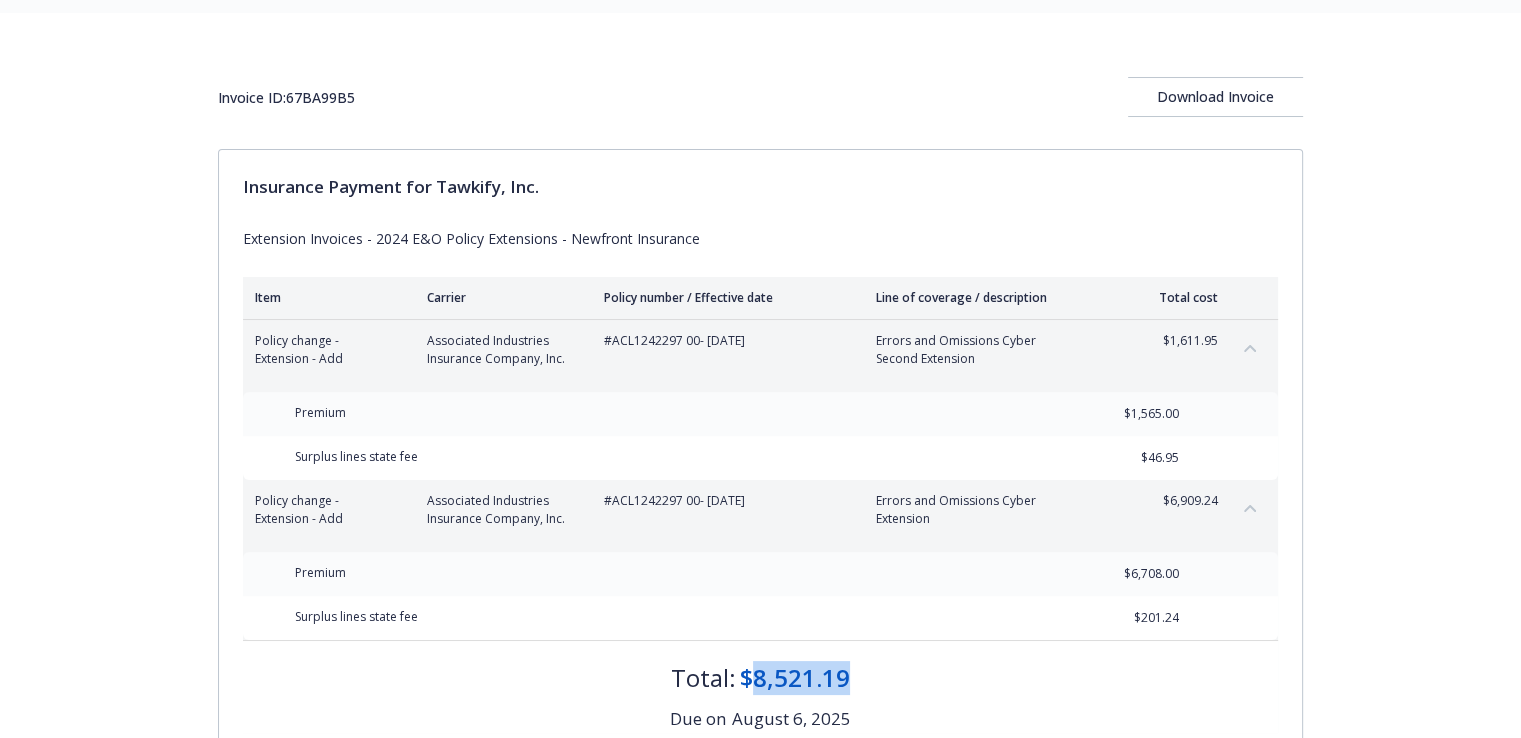 scroll, scrollTop: 100, scrollLeft: 0, axis: vertical 